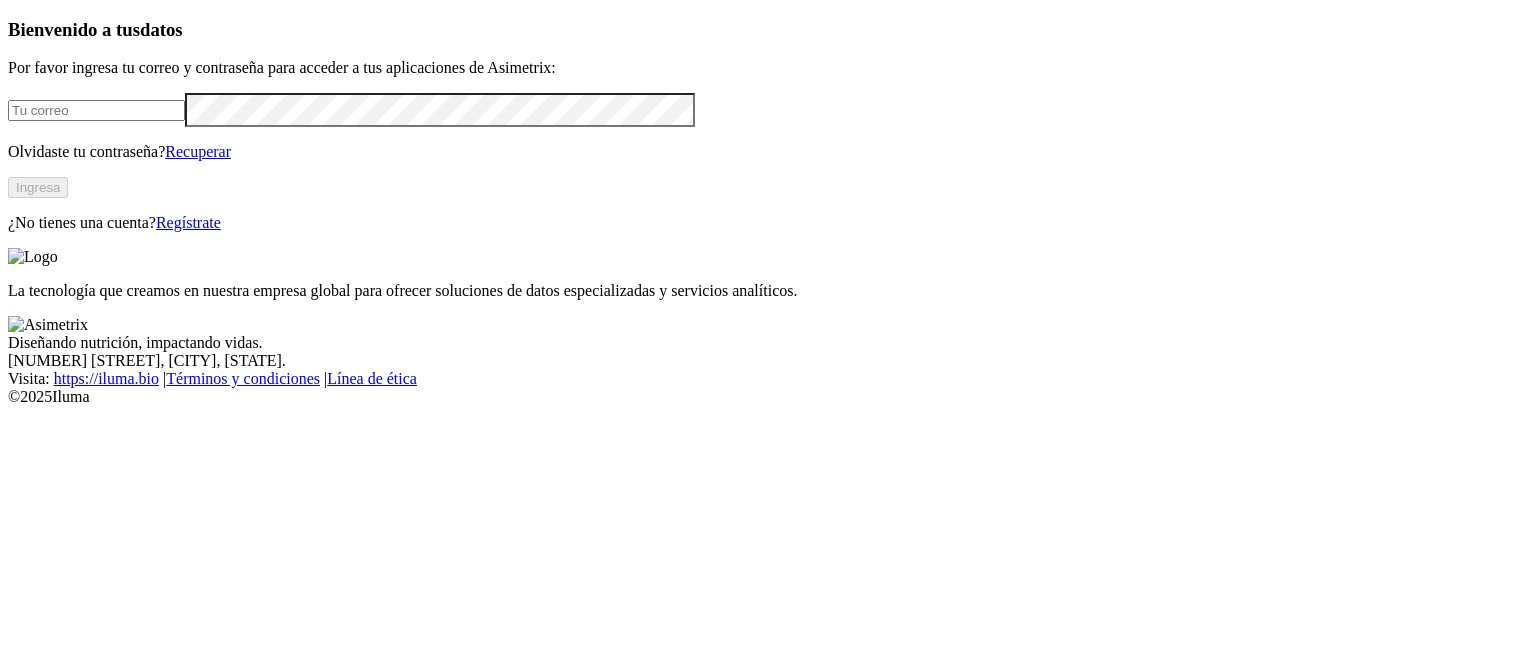 scroll, scrollTop: 0, scrollLeft: 0, axis: both 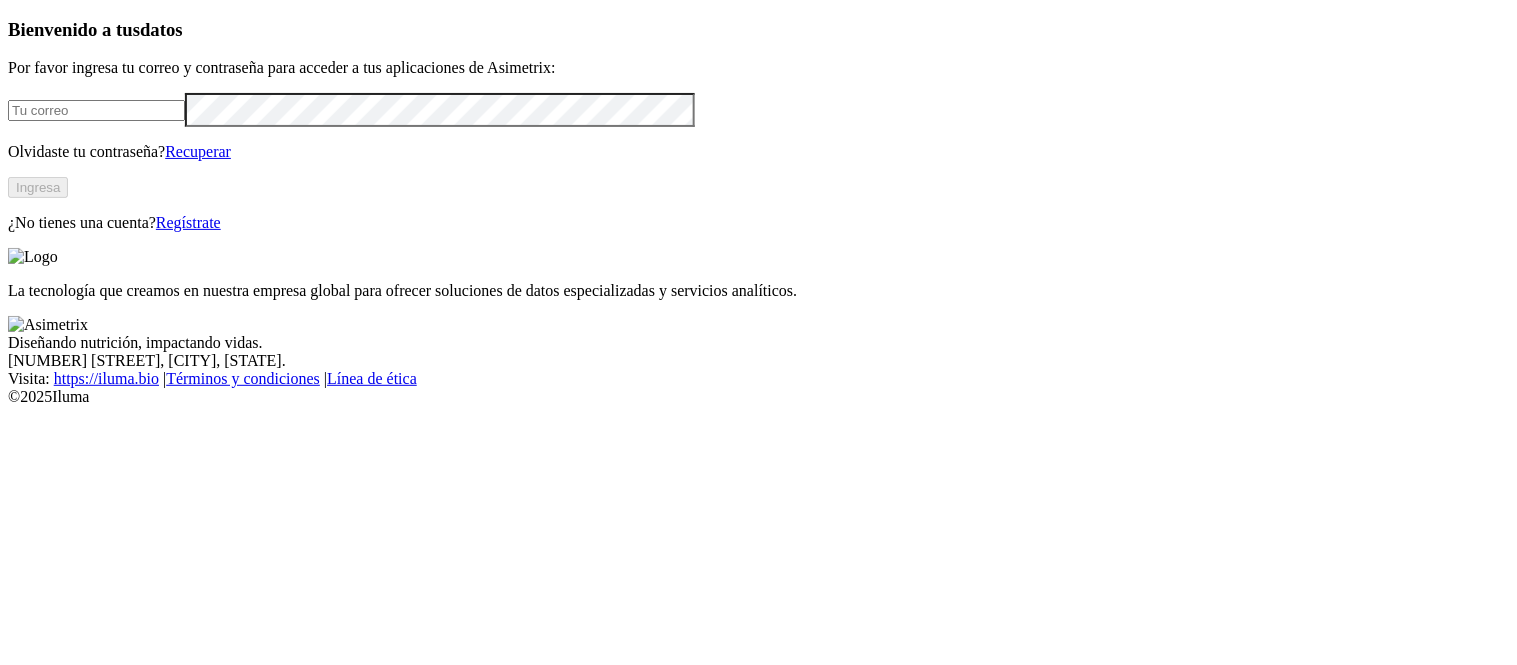 type on "[EMAIL]" 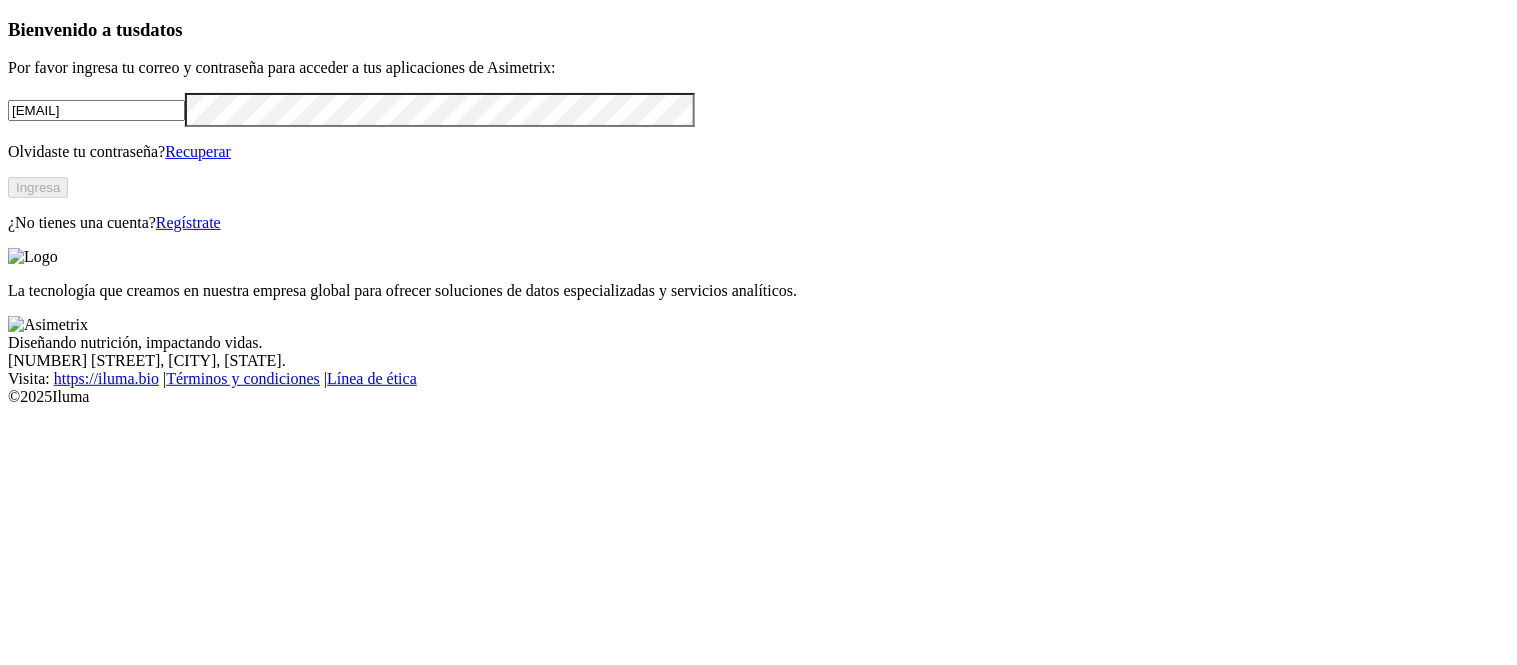 click on "Ingresa" at bounding box center (38, 187) 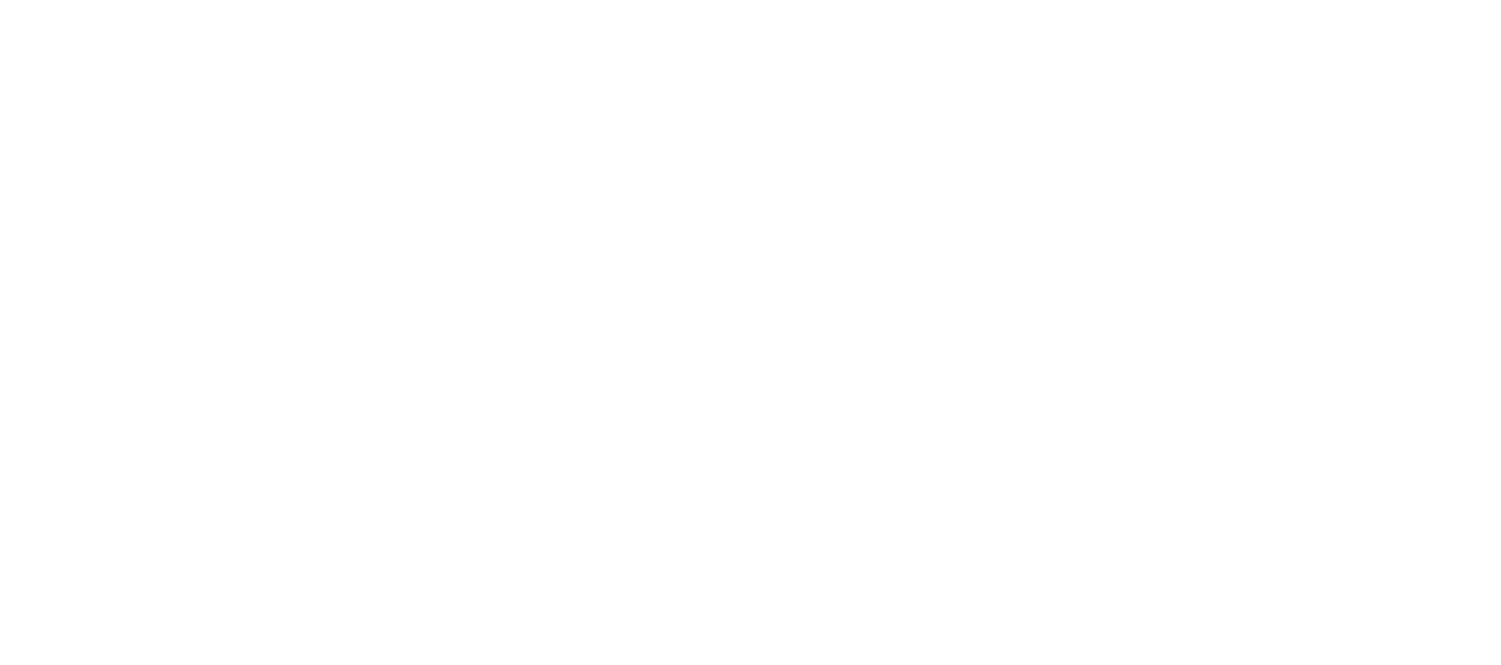scroll, scrollTop: 0, scrollLeft: 0, axis: both 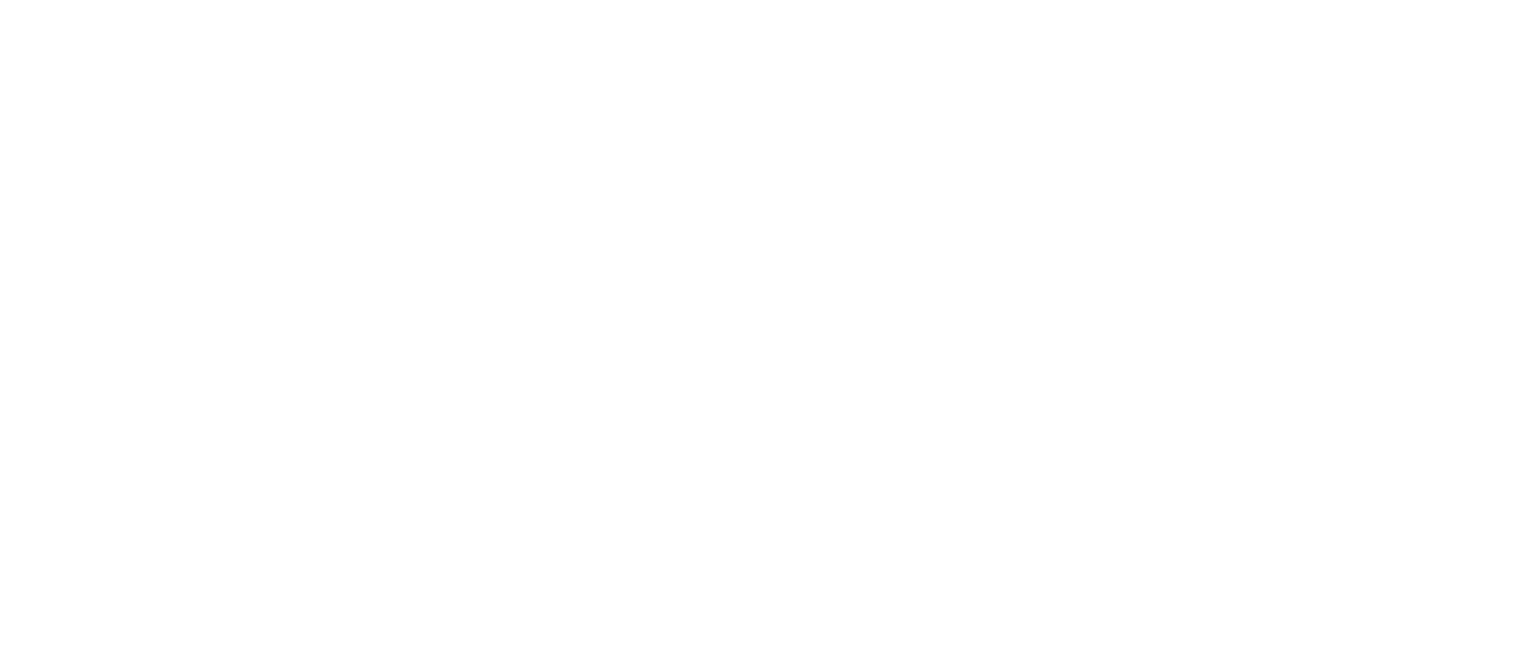 click on ".f833c649-ebfd-4bf3-83aa-e64b698d0dc5 {
fill: none;
stroke-linecap: round;
stroke-linejoin: round;
stroke-width: 3 !important;
}" 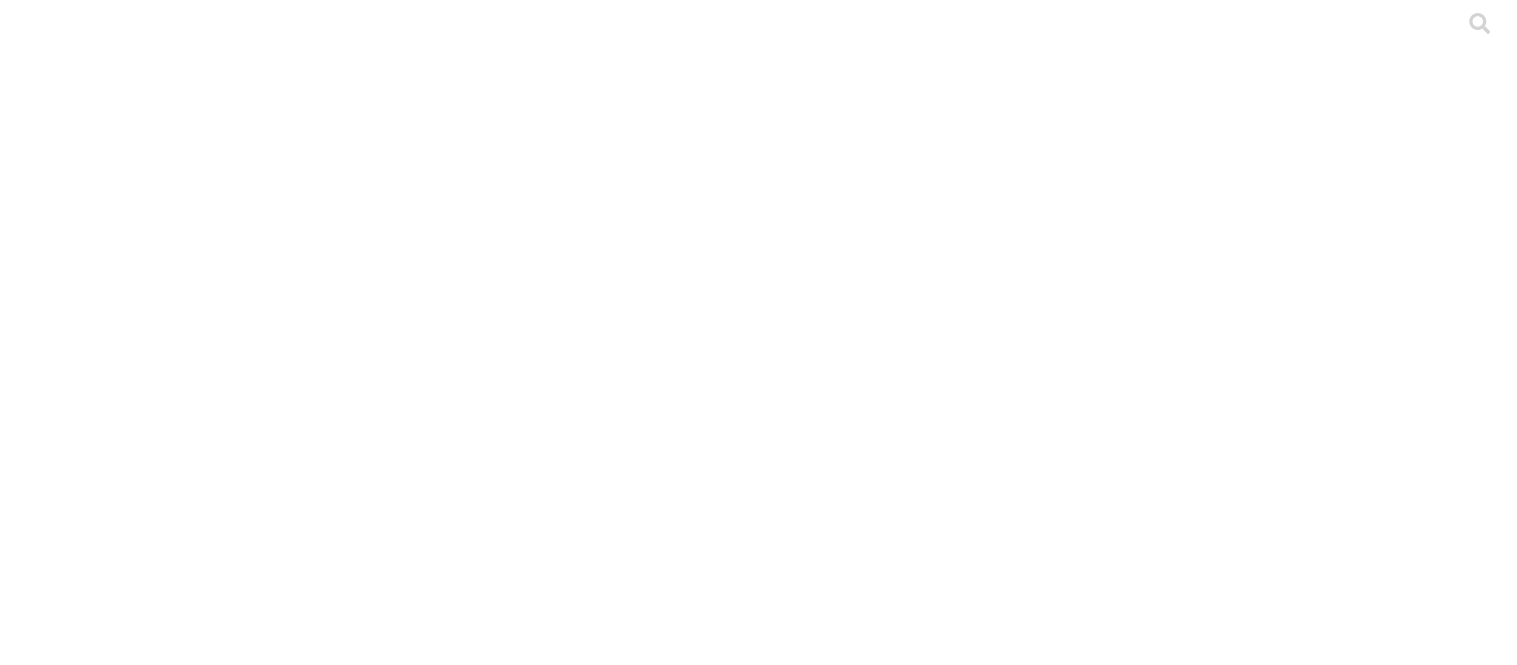 click on ".cls-1 {
fill: #d6d6d6;
}
ETL" at bounding box center (758, 3179) 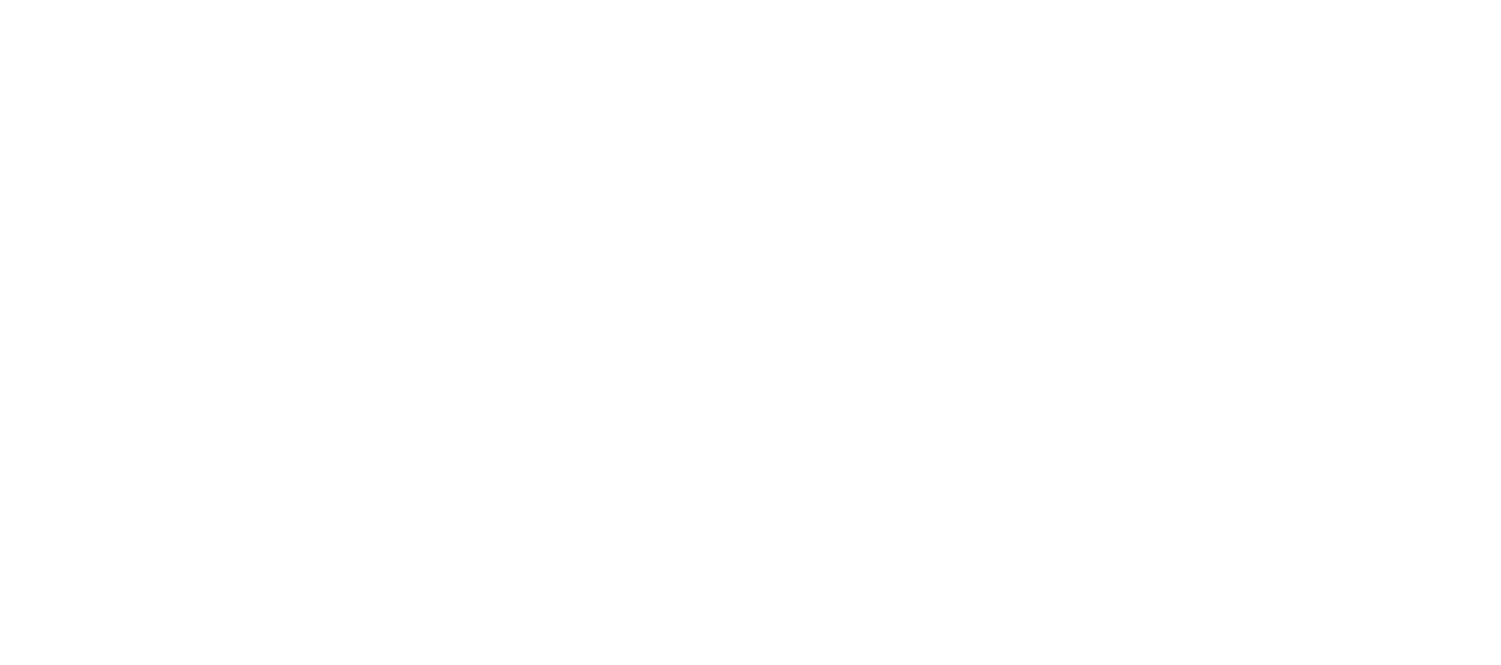 scroll, scrollTop: 73, scrollLeft: 0, axis: vertical 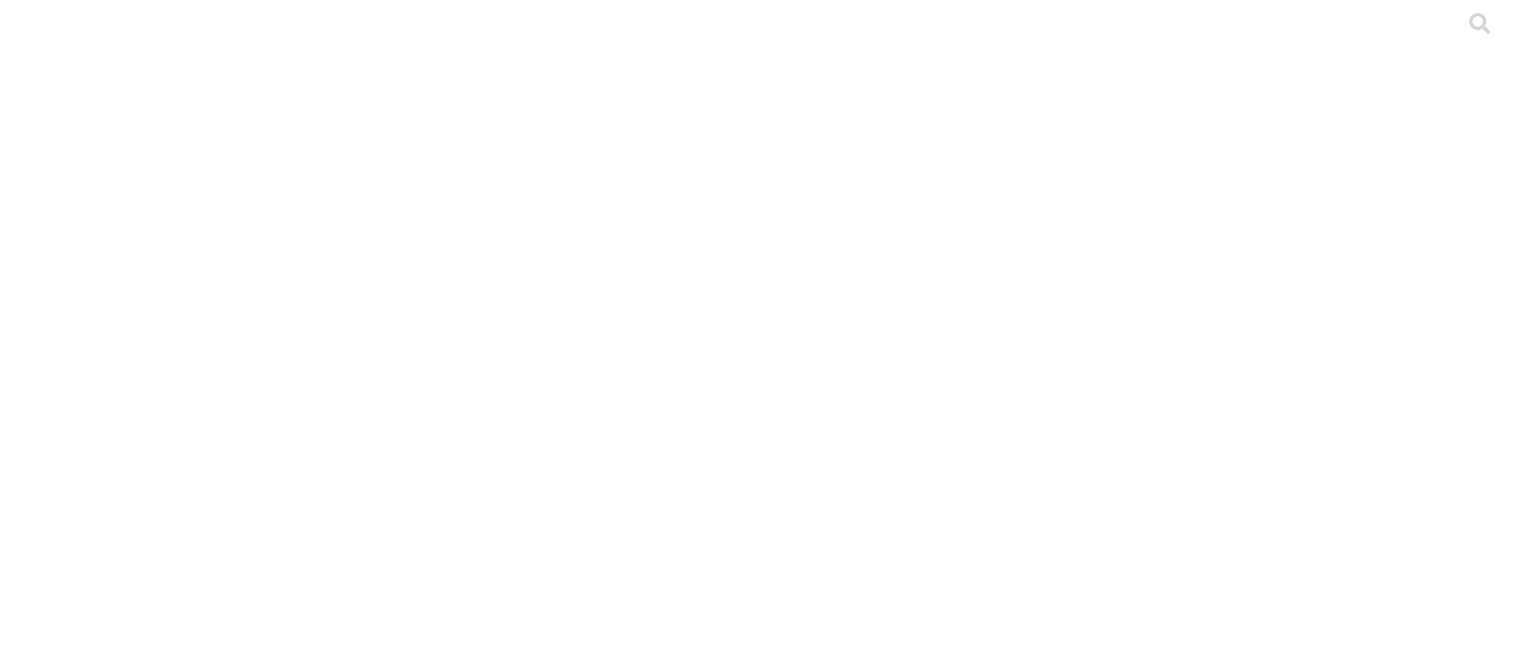click on ".cls-1 {
fill: #d6d6d6;
}
CEBA" at bounding box center (758, 3179) 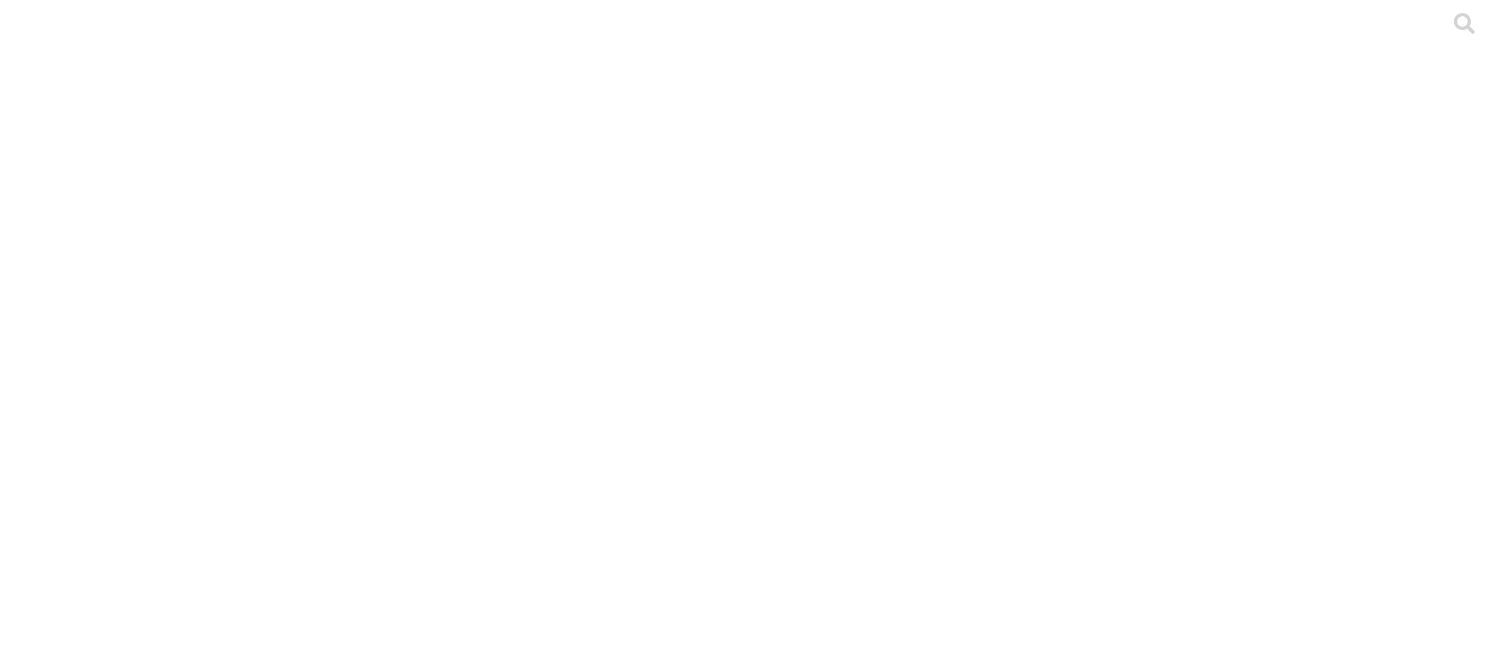 click on "ANTIOQUEÑA DE PORCINOS" at bounding box center (286, 2323) 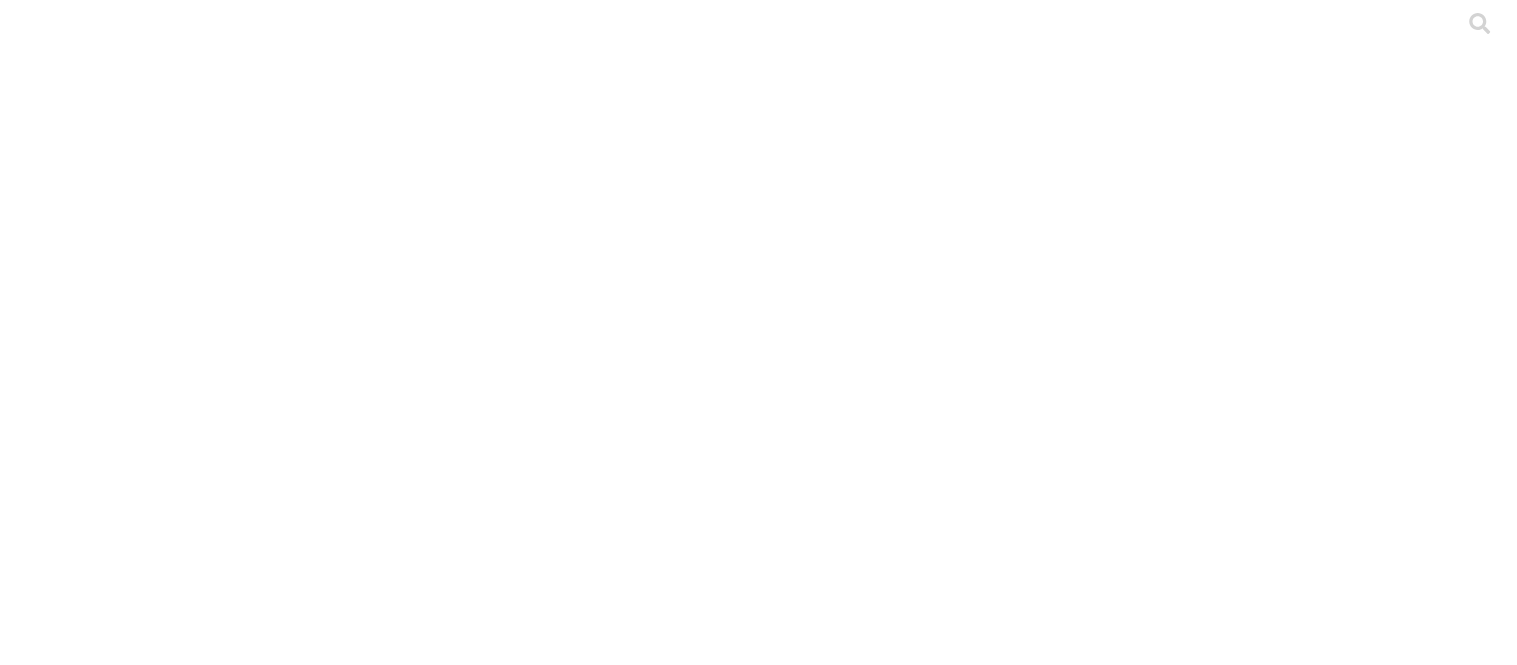 click on "PRECEBO" at bounding box center (758, 6978) 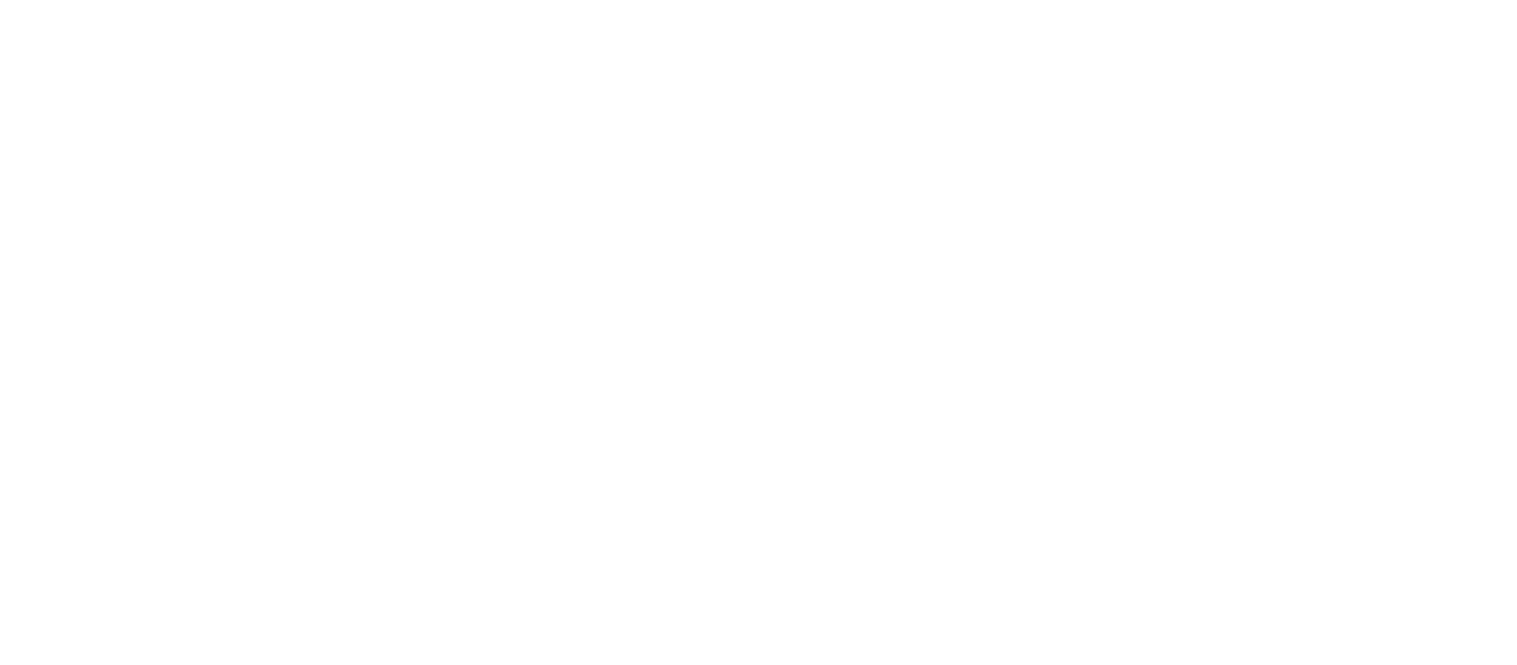click at bounding box center [96, 2486] 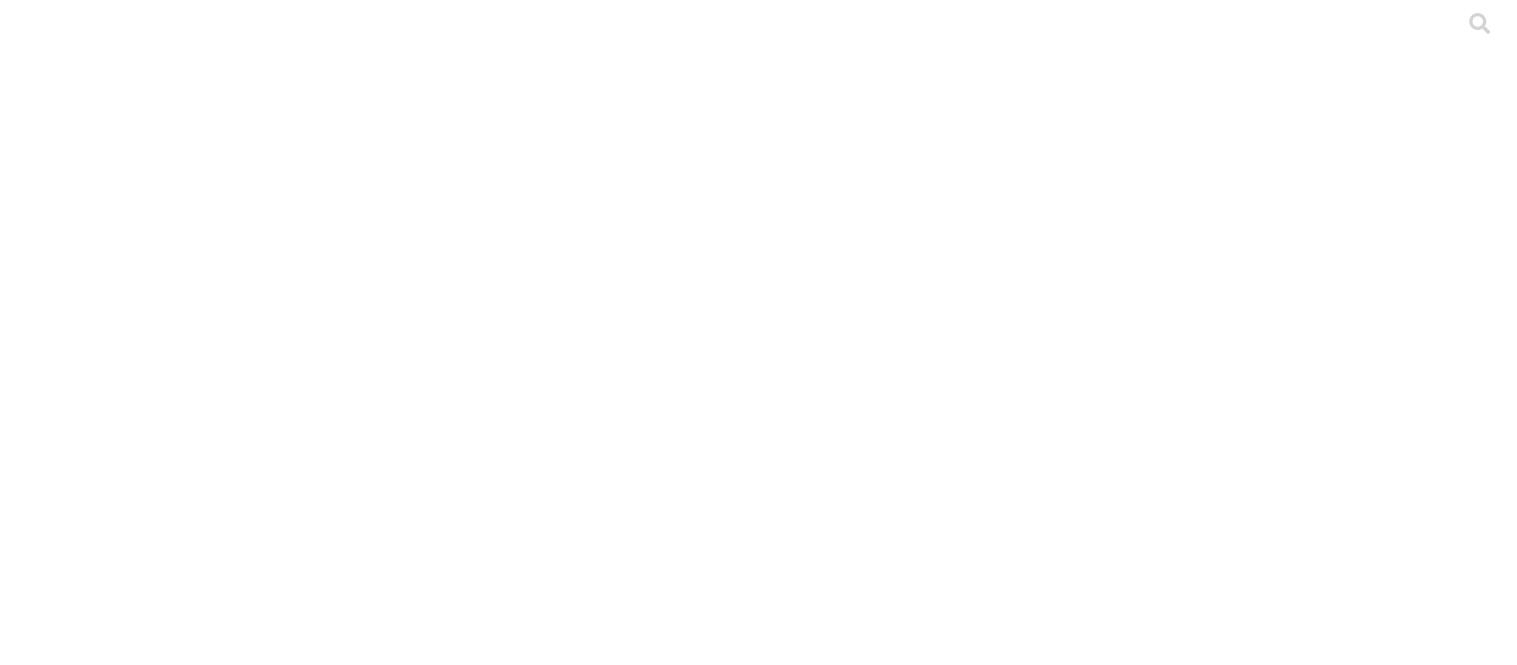 click on "ANTIOQUEÑA DE PORCINOS" at bounding box center (286, 2336) 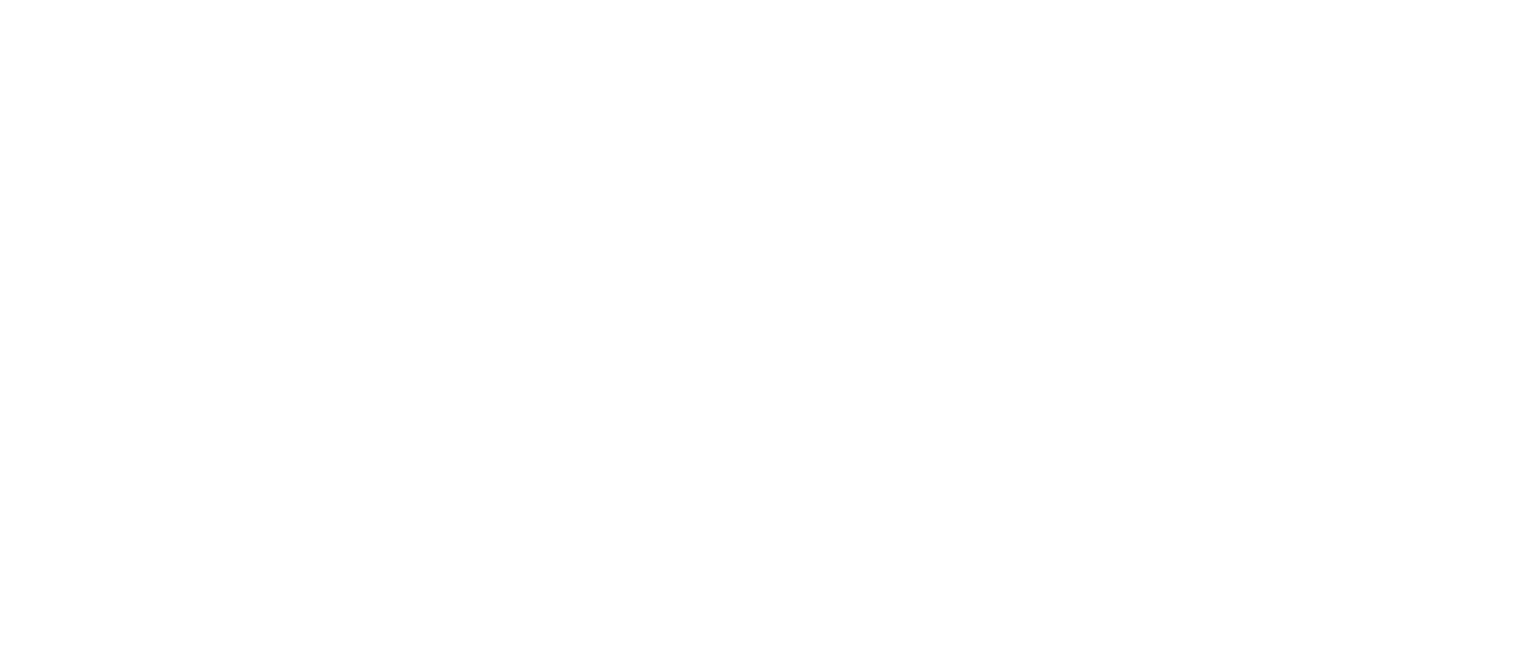 click at bounding box center [96, 2486] 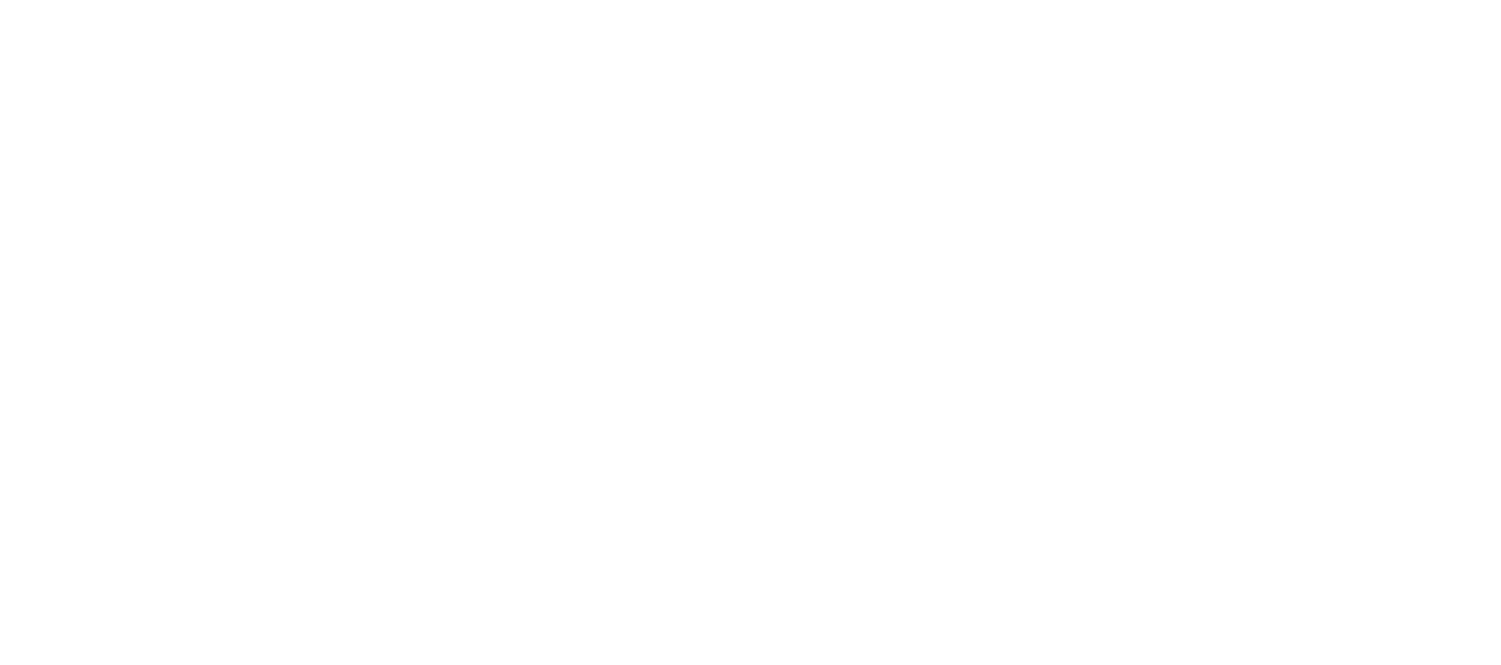 scroll, scrollTop: 71, scrollLeft: 0, axis: vertical 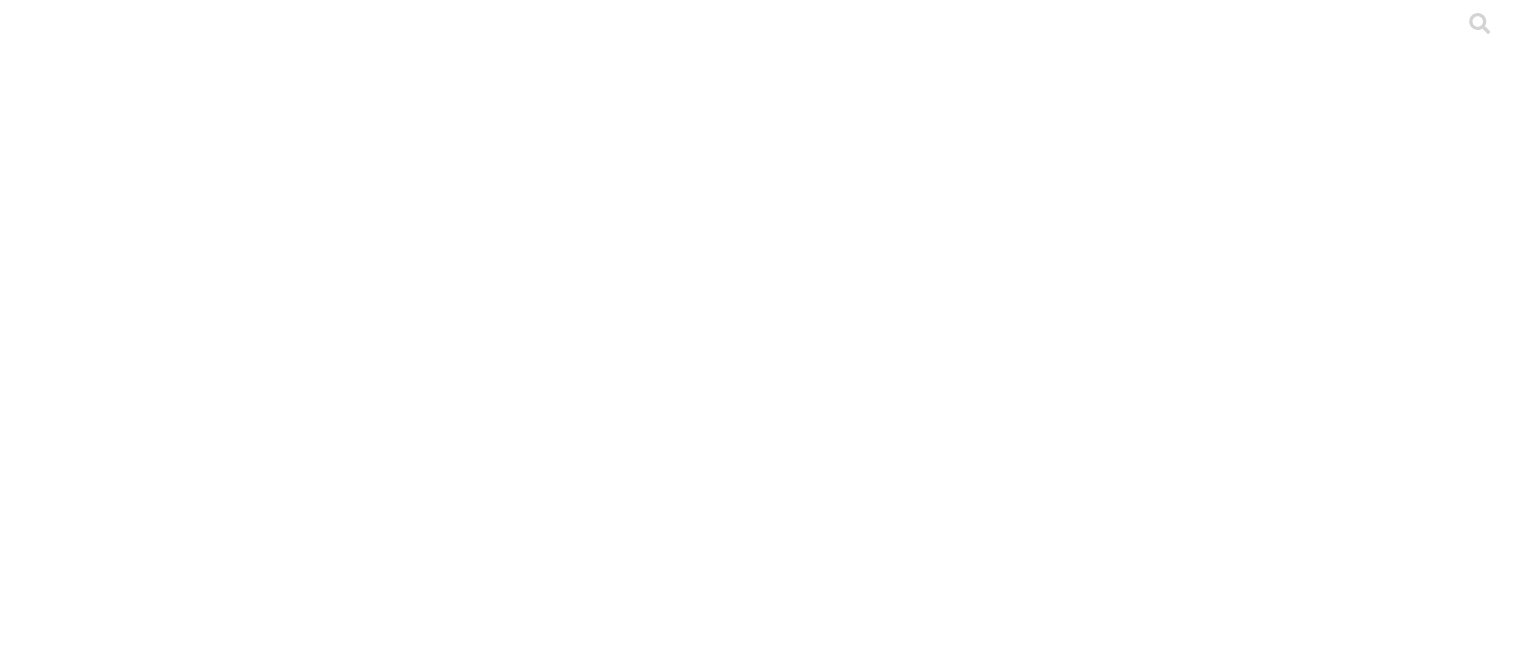 click on ".cls-1 {
fill: #d6d6d6;
}
CRIA" at bounding box center (758, 4702) 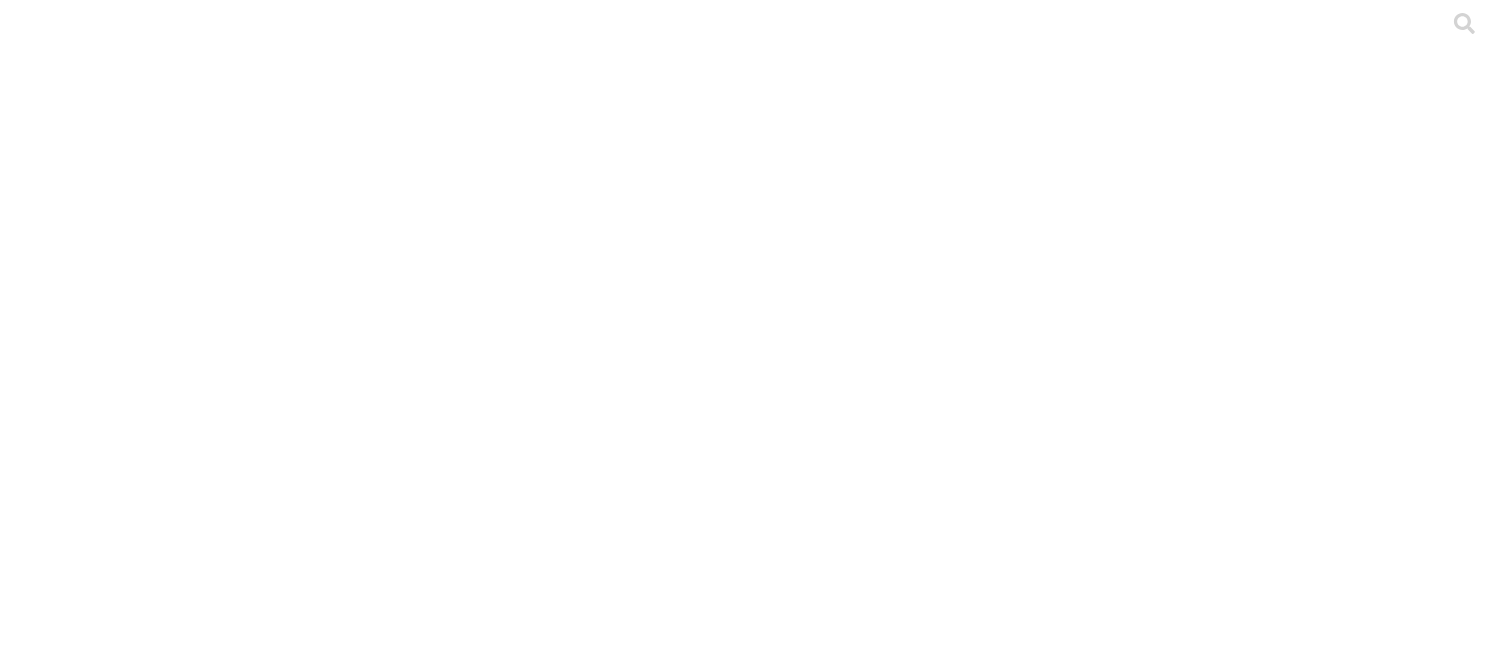 click on "ANTIOQUEÑA DE PORCINOS" at bounding box center [286, 2323] 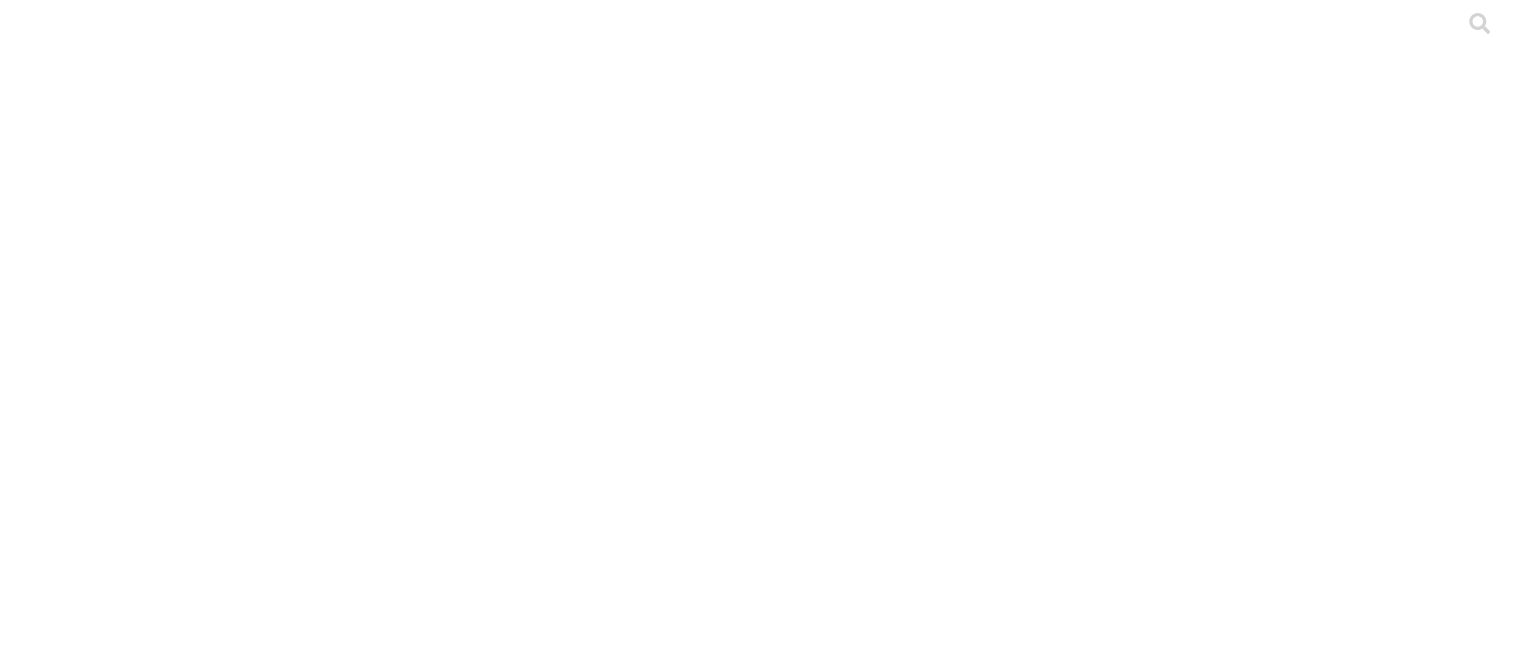 click on "PRECEBO" at bounding box center (758, 6978) 